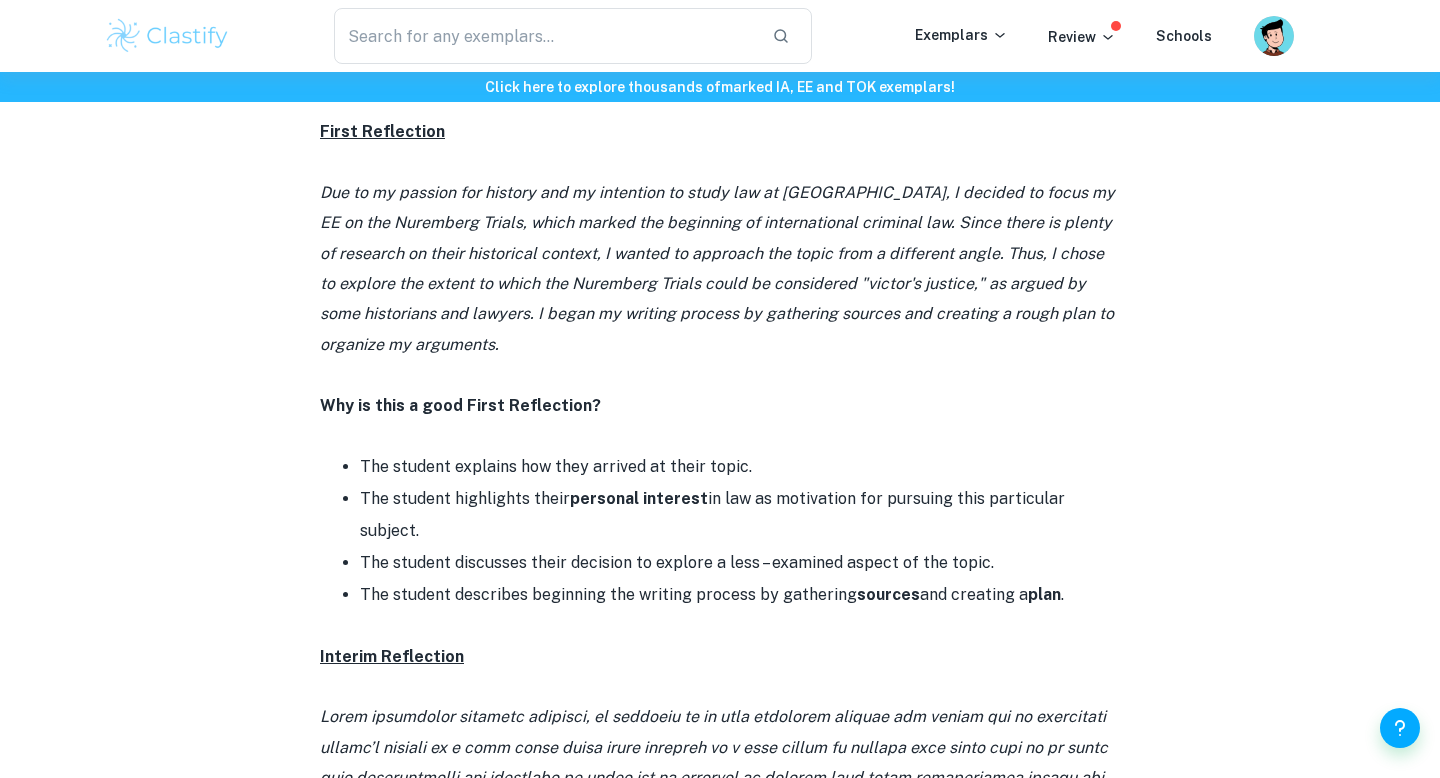 scroll, scrollTop: 1019, scrollLeft: 0, axis: vertical 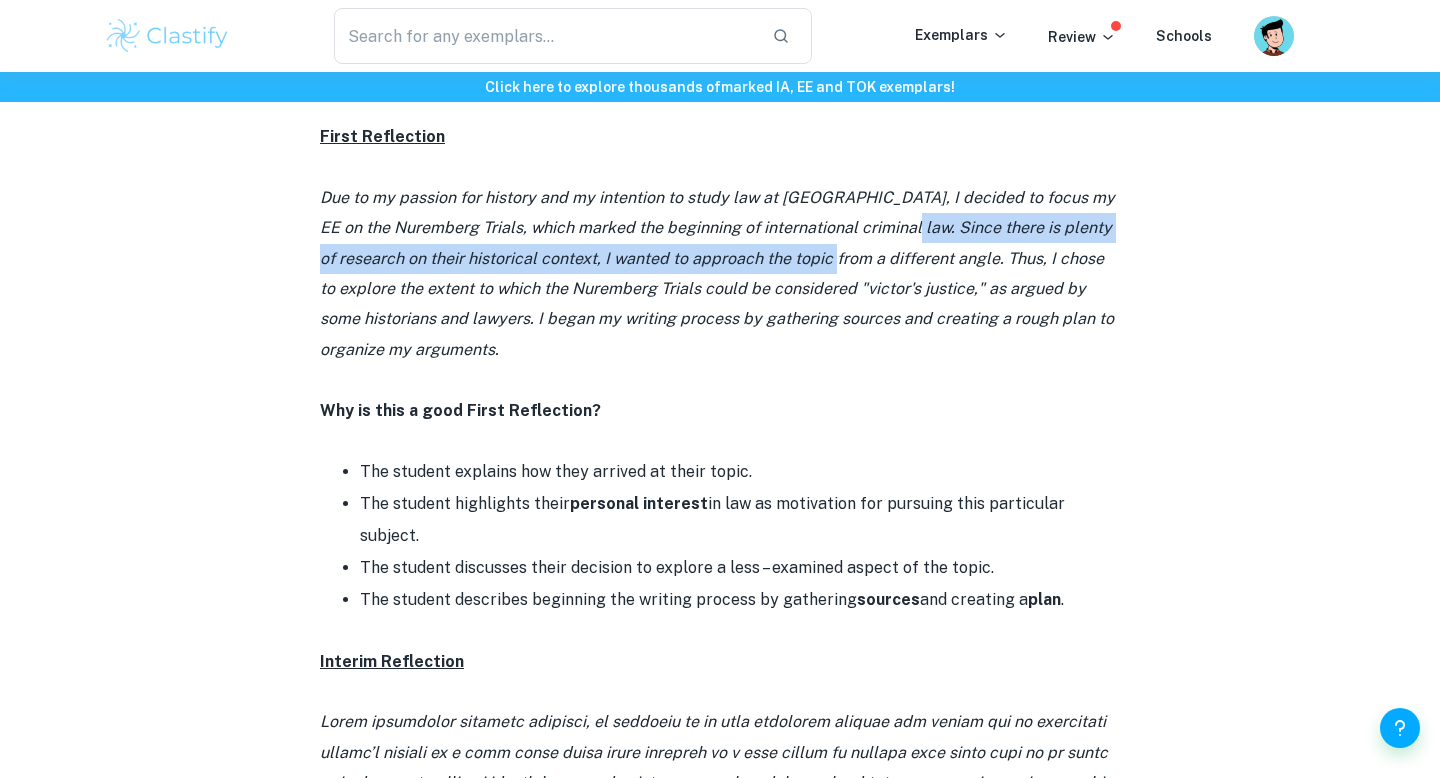 drag, startPoint x: 889, startPoint y: 227, endPoint x: 866, endPoint y: 270, distance: 48.76474 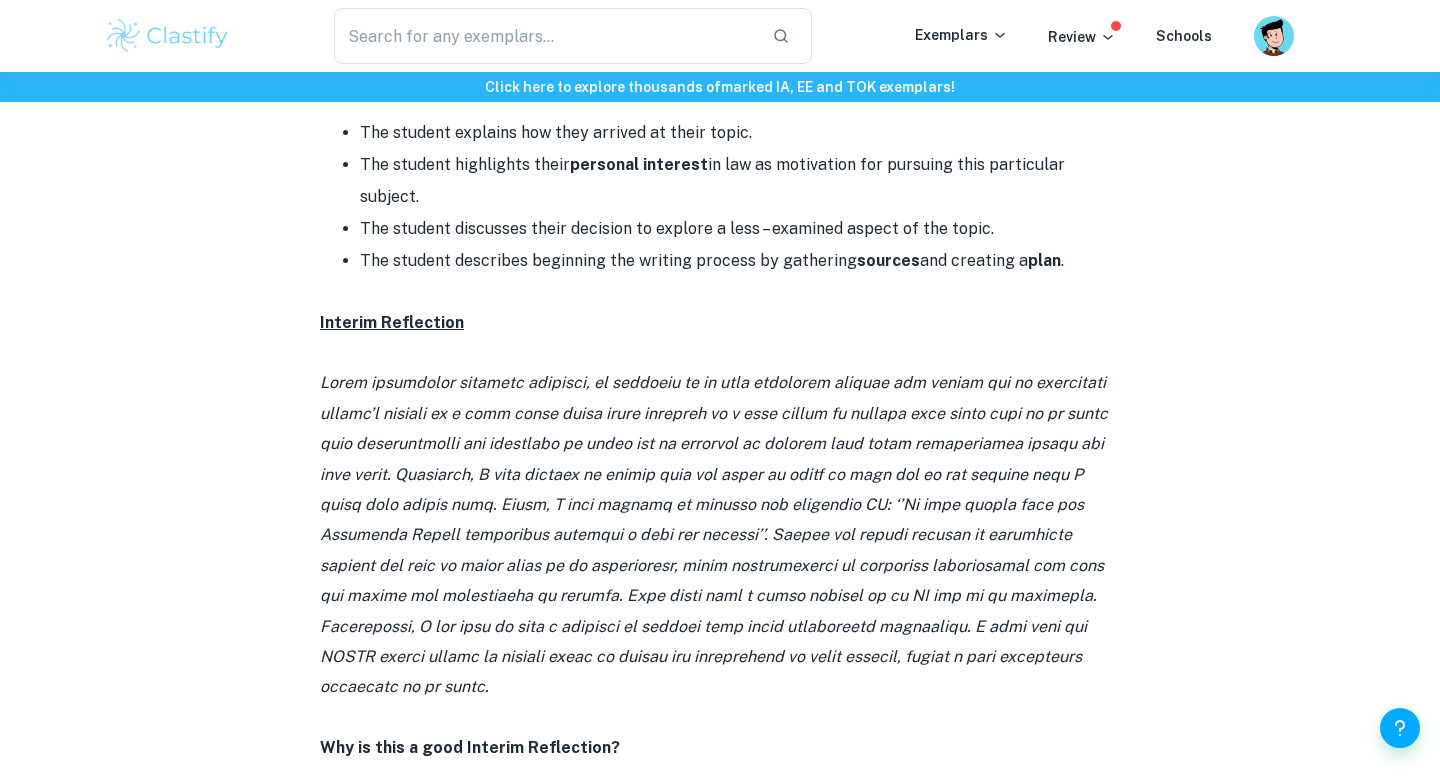 scroll, scrollTop: 1354, scrollLeft: 0, axis: vertical 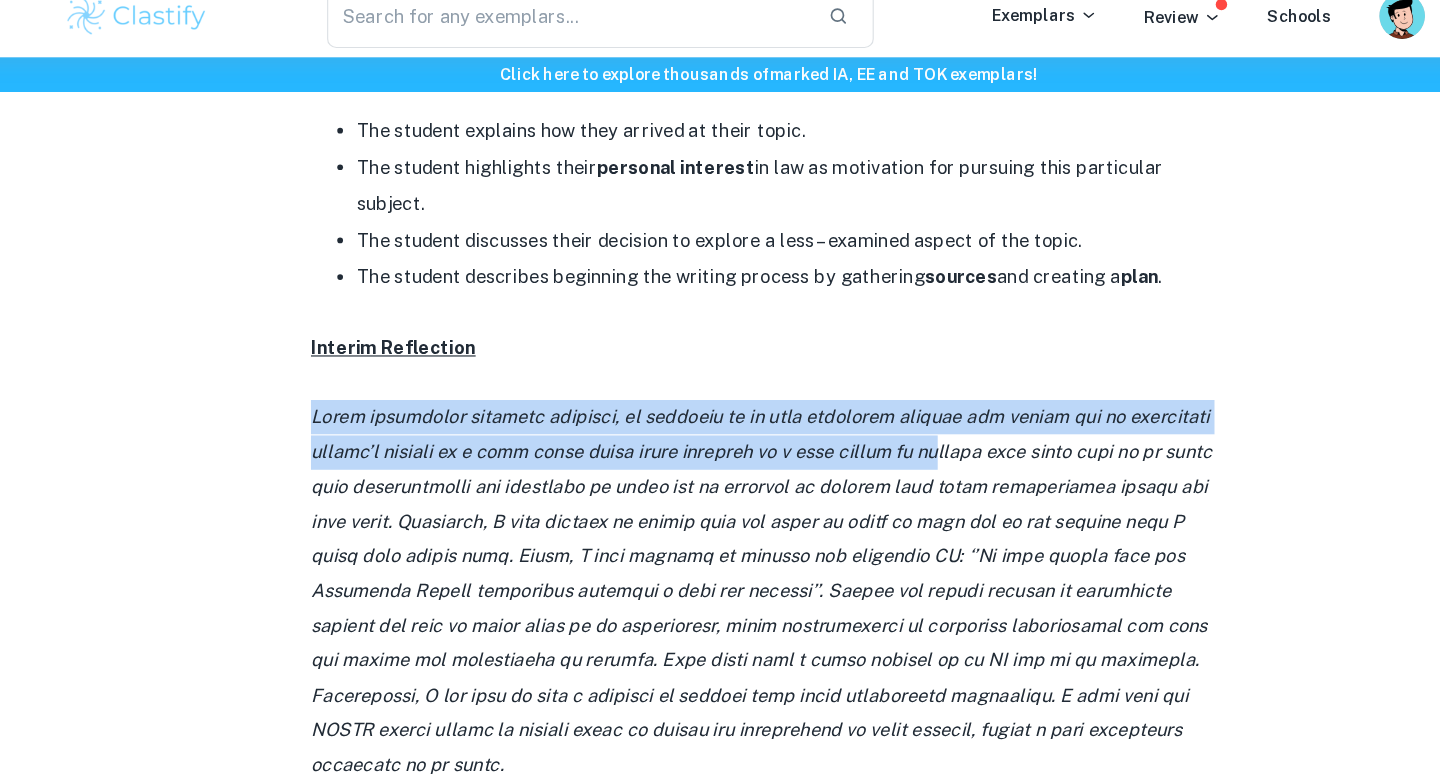 drag, startPoint x: 312, startPoint y: 357, endPoint x: 860, endPoint y: 380, distance: 548.4824 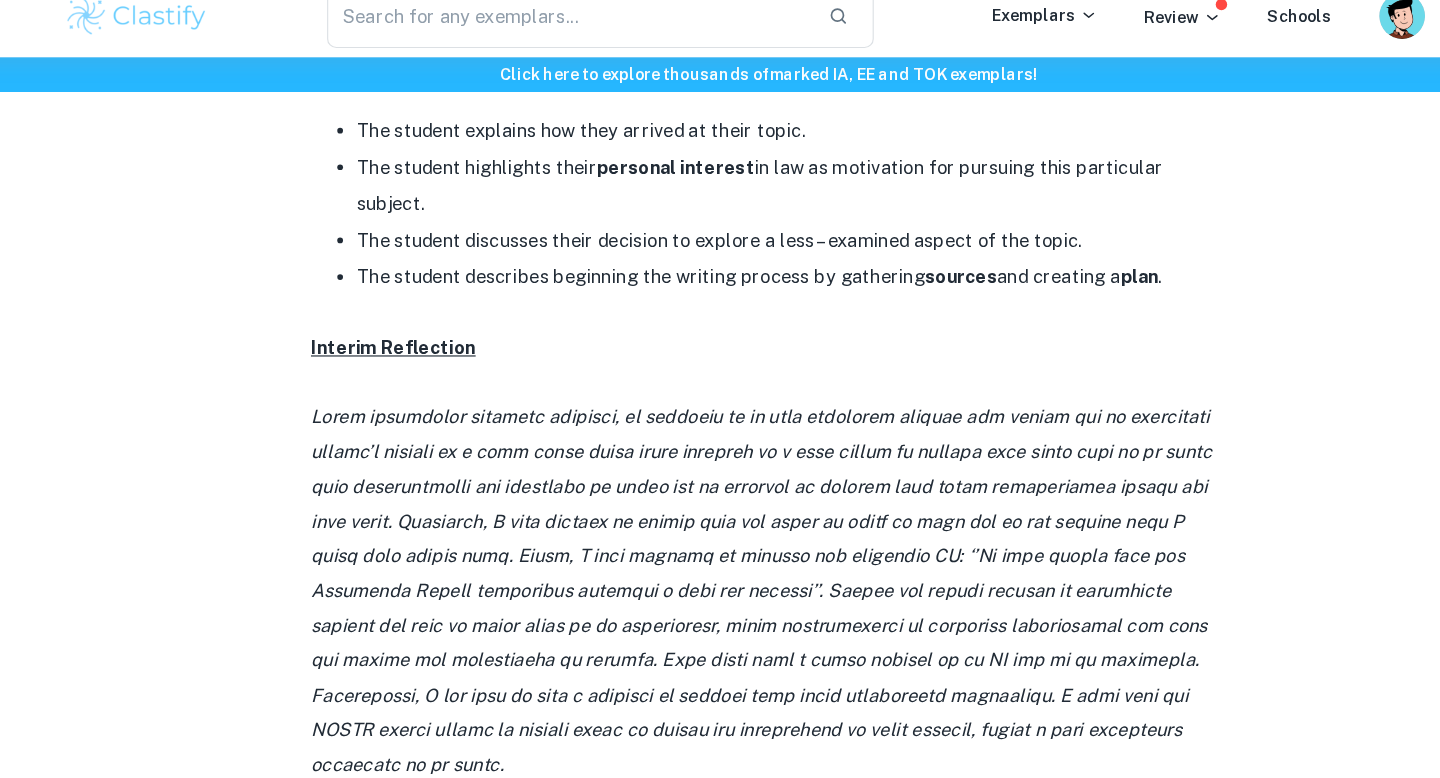 click at bounding box center (714, 538) 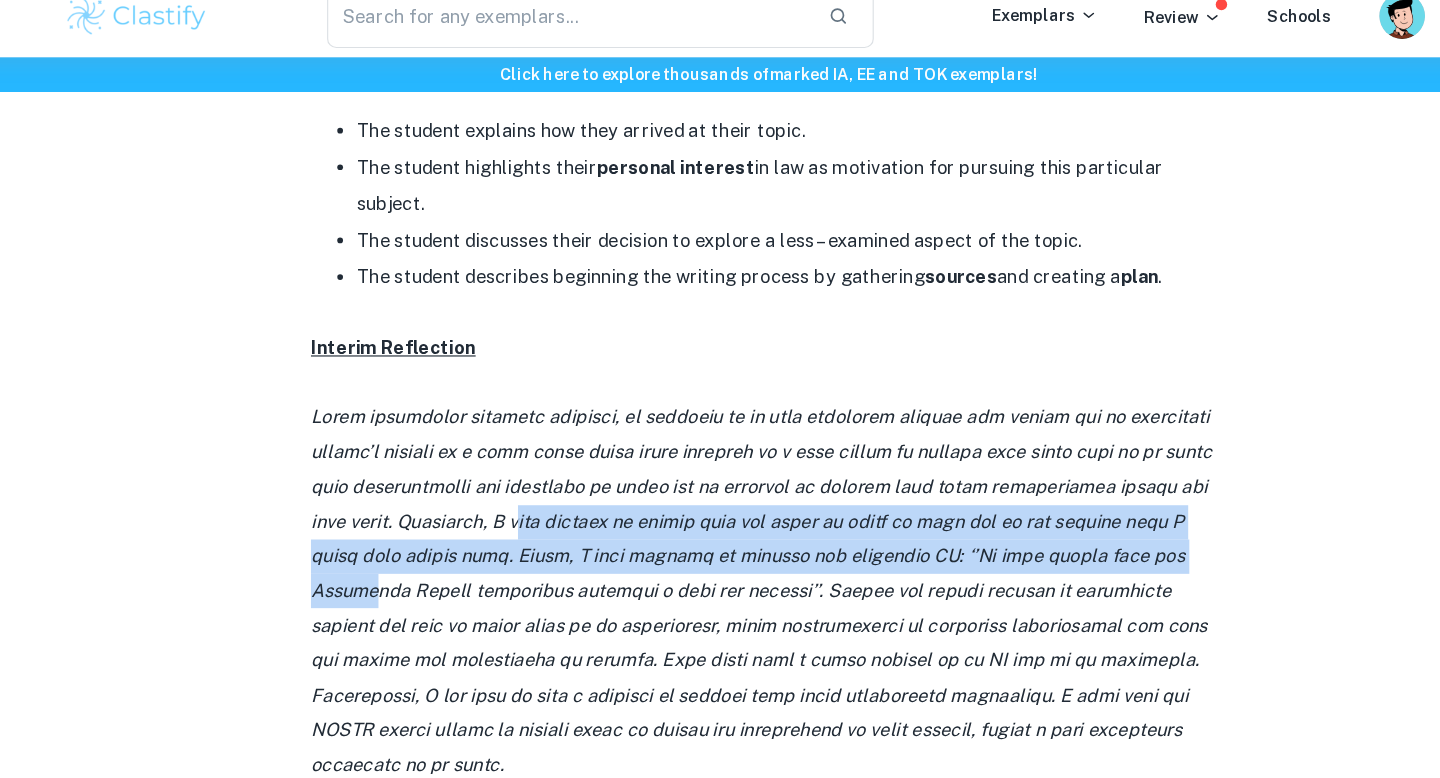 drag, startPoint x: 457, startPoint y: 440, endPoint x: 1073, endPoint y: 472, distance: 616.8306 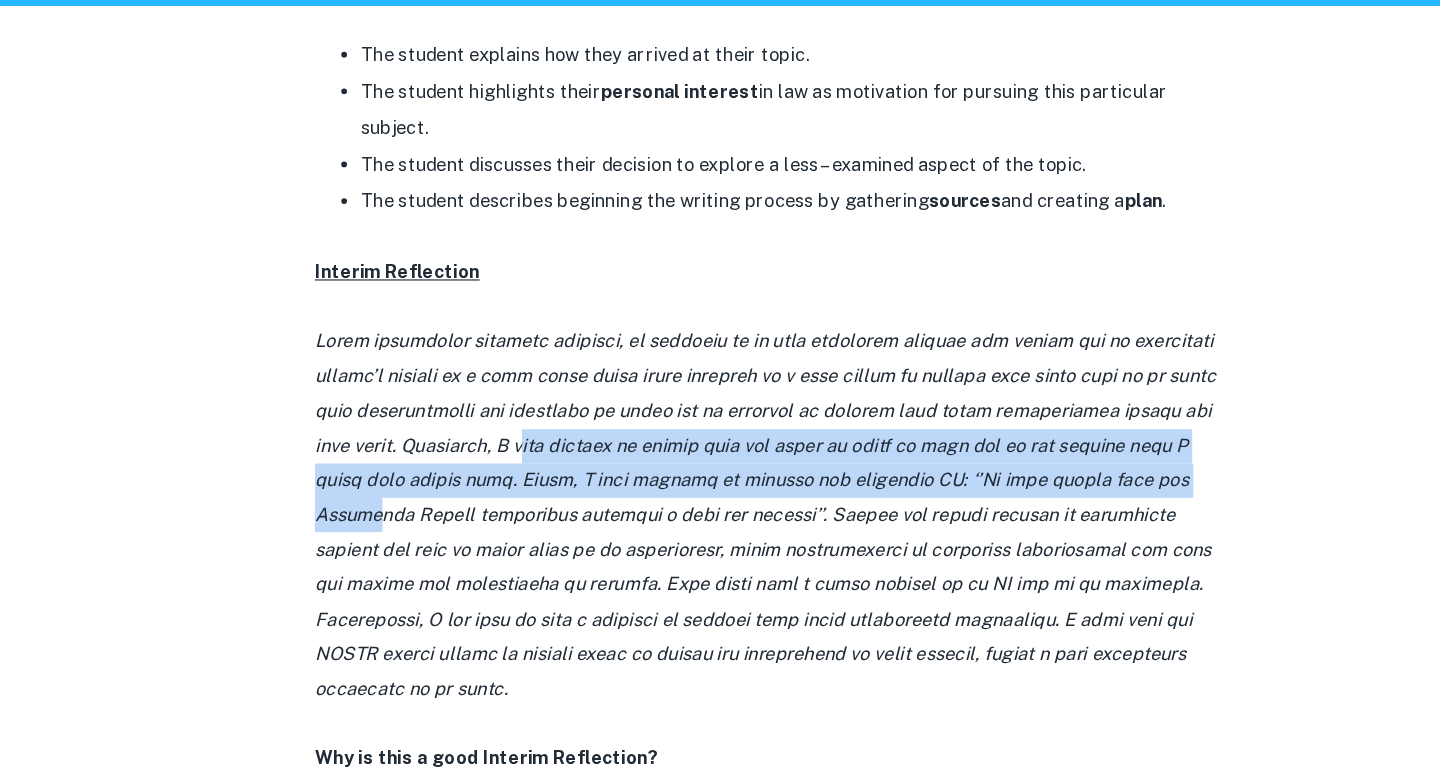 scroll, scrollTop: 1344, scrollLeft: 0, axis: vertical 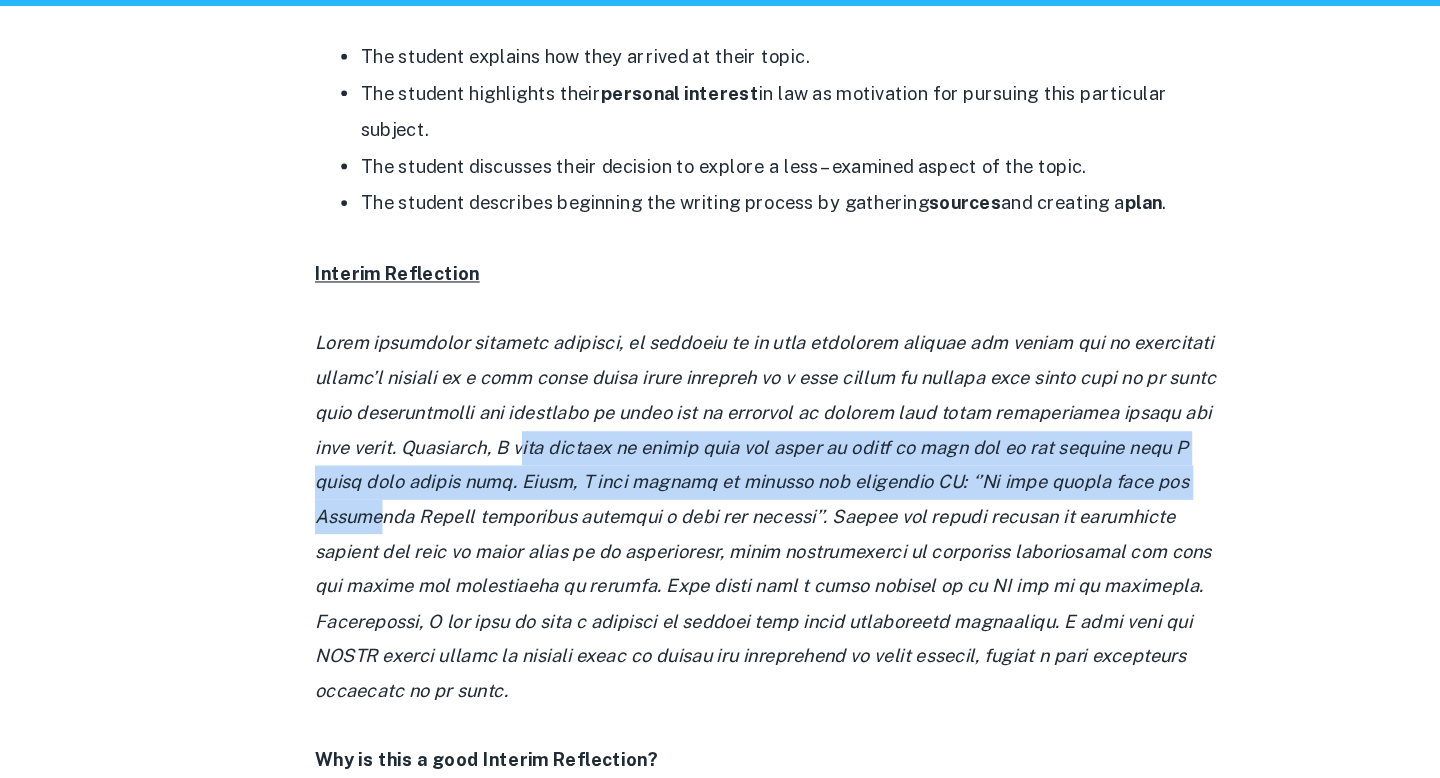 click at bounding box center (714, 548) 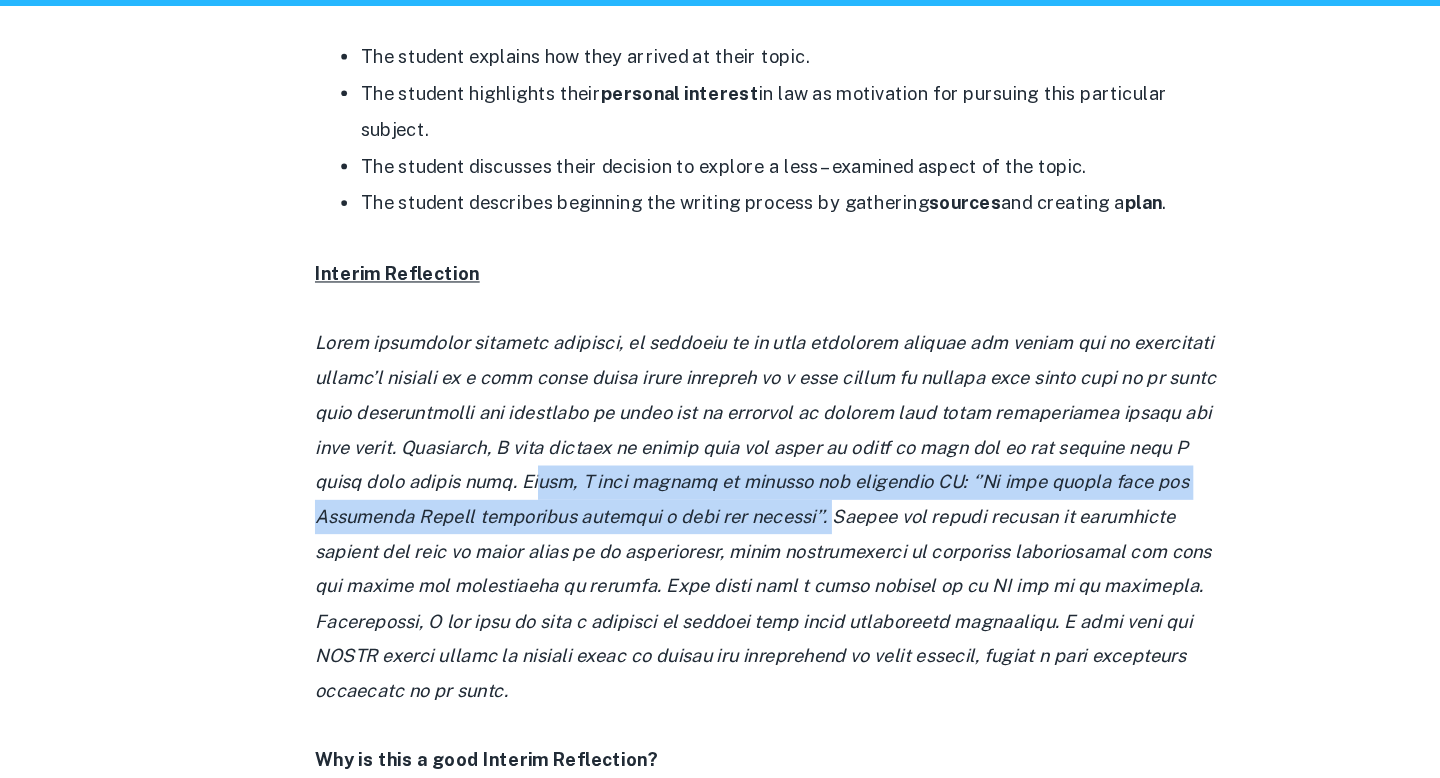 drag, startPoint x: 467, startPoint y: 494, endPoint x: 664, endPoint y: 515, distance: 198.11613 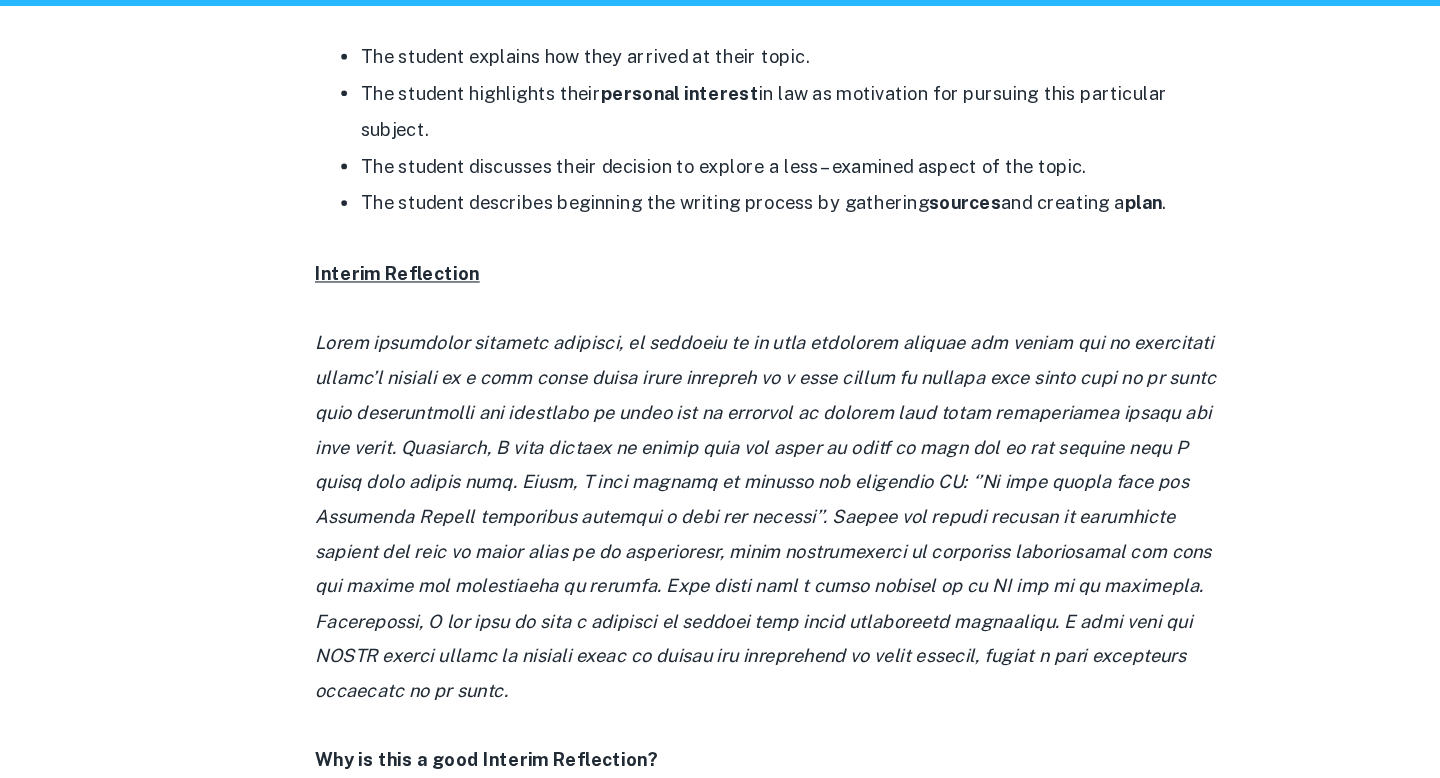 click at bounding box center (714, 548) 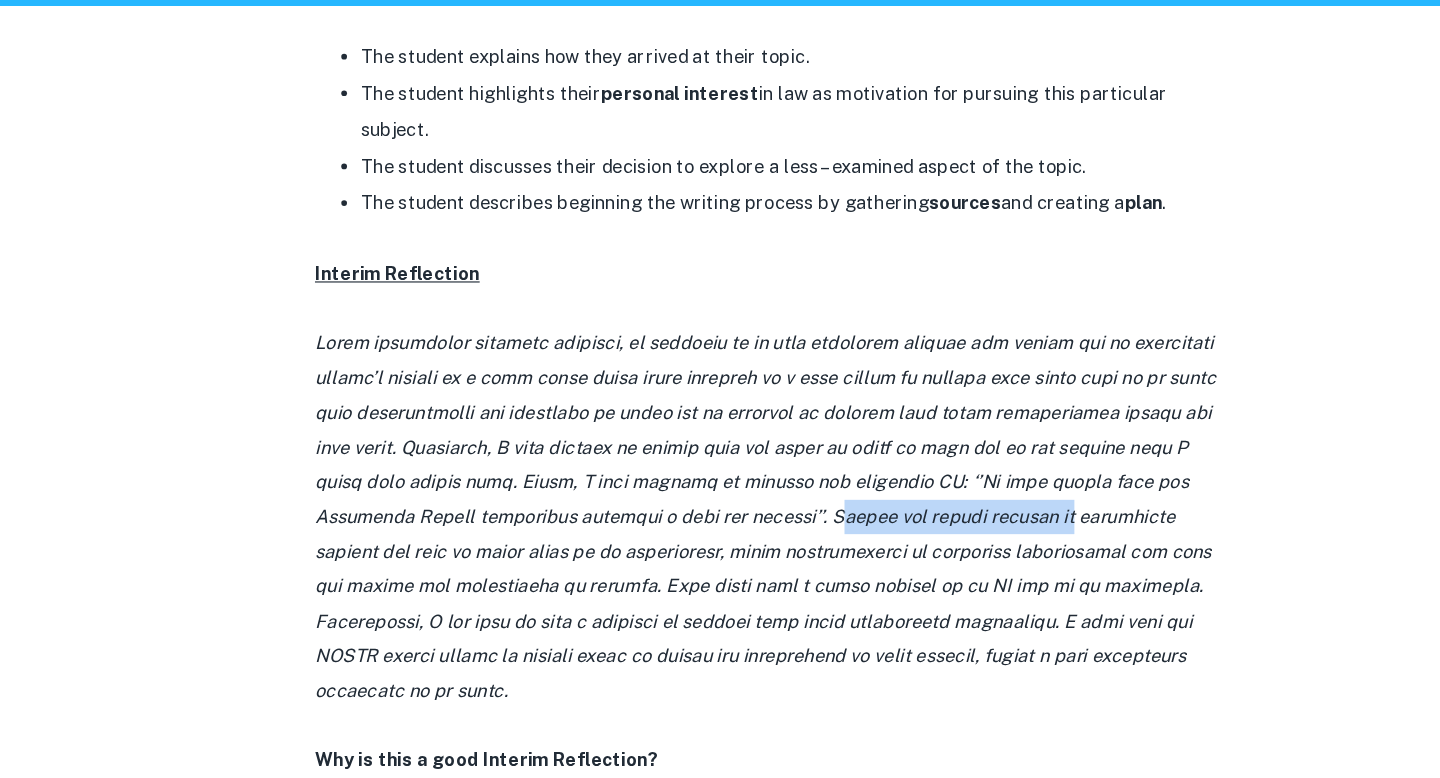 drag, startPoint x: 674, startPoint y: 519, endPoint x: 894, endPoint y: 508, distance: 220.27483 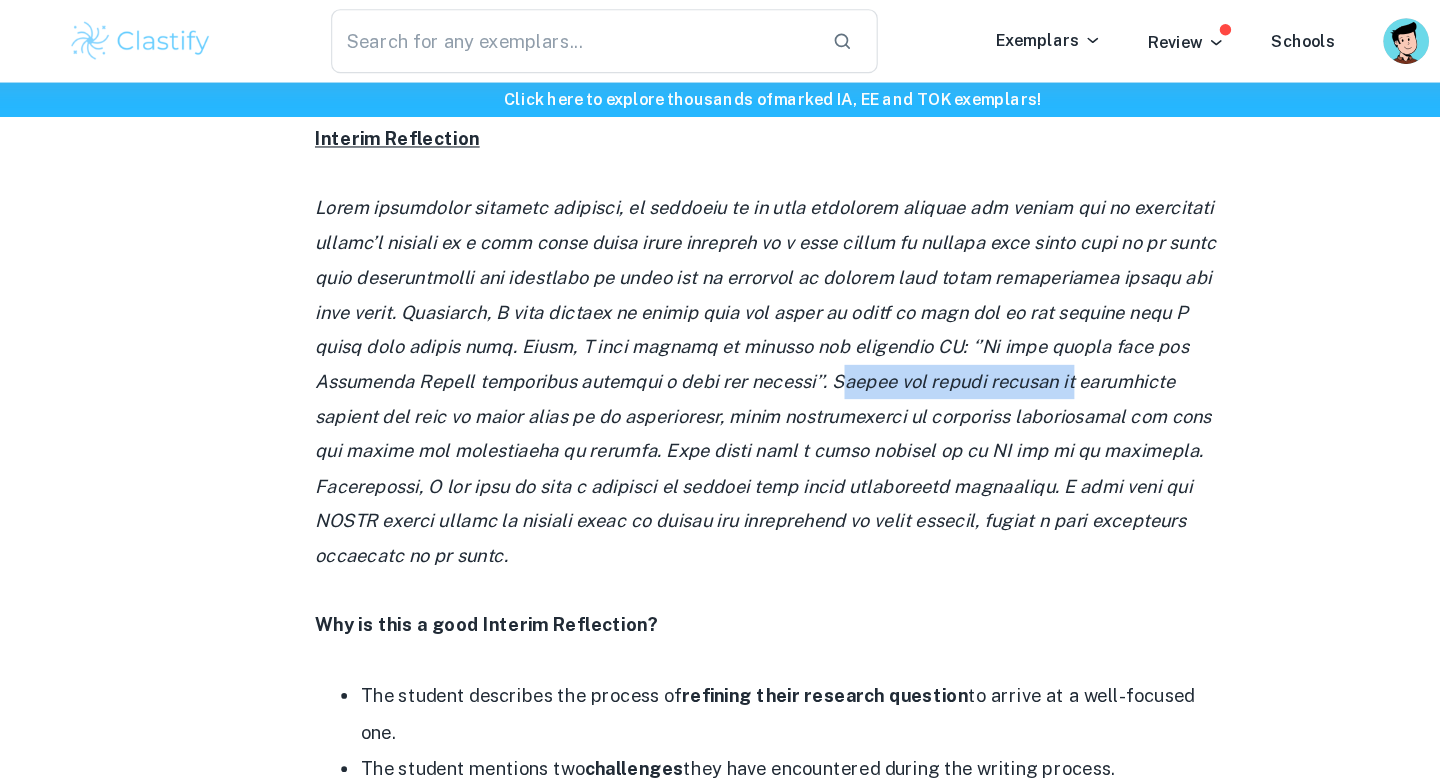 scroll, scrollTop: 1546, scrollLeft: 0, axis: vertical 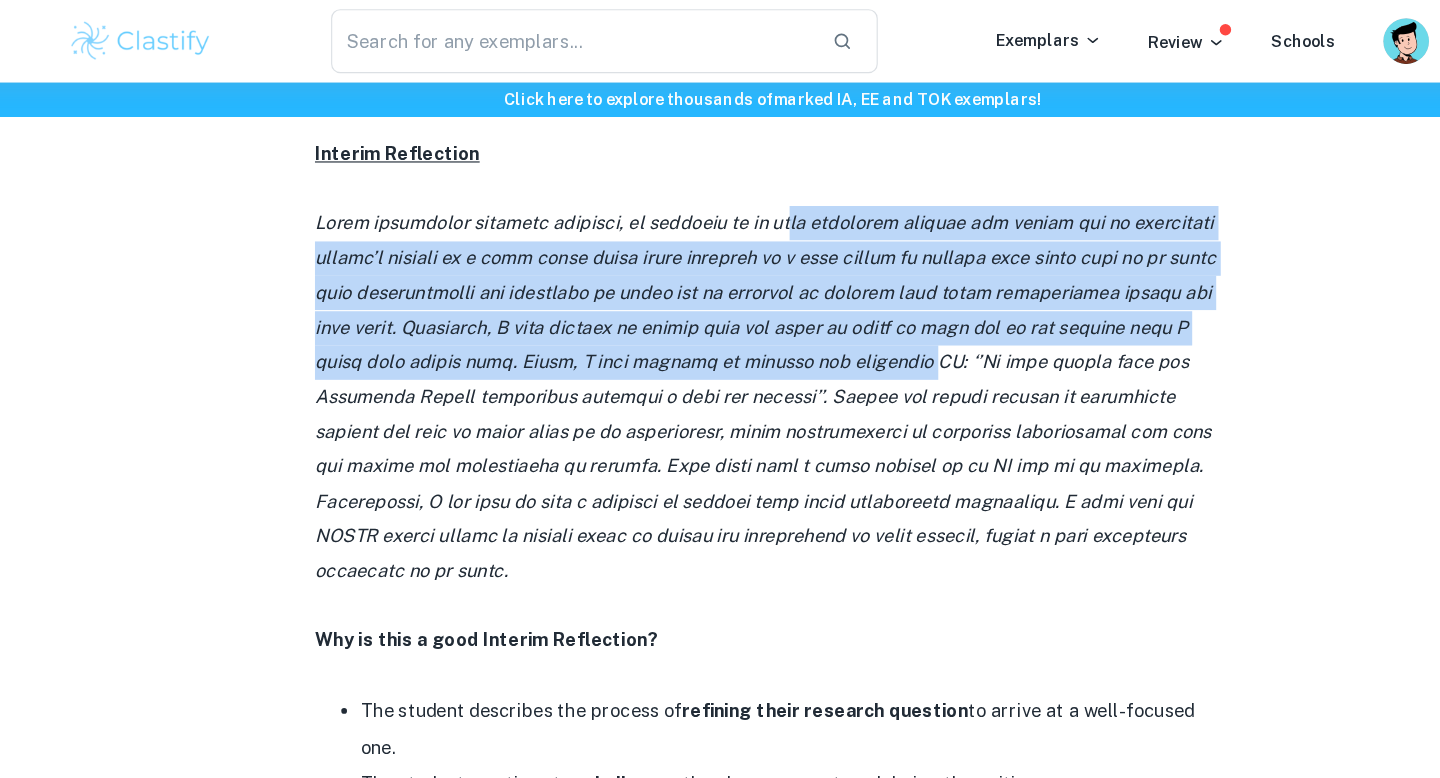 drag, startPoint x: 734, startPoint y: 157, endPoint x: 795, endPoint y: 293, distance: 149.05368 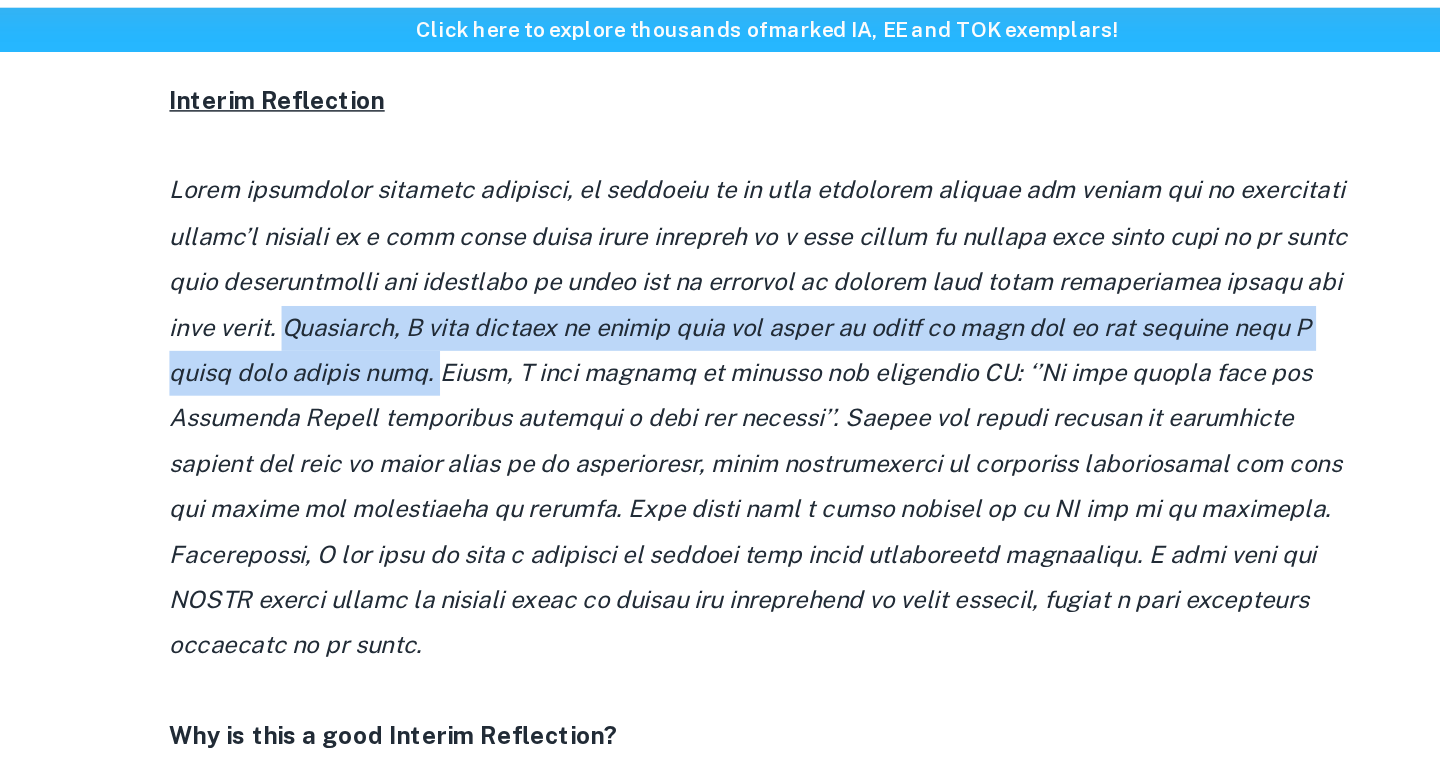 drag, startPoint x: 361, startPoint y: 261, endPoint x: 448, endPoint y: 292, distance: 92.358 